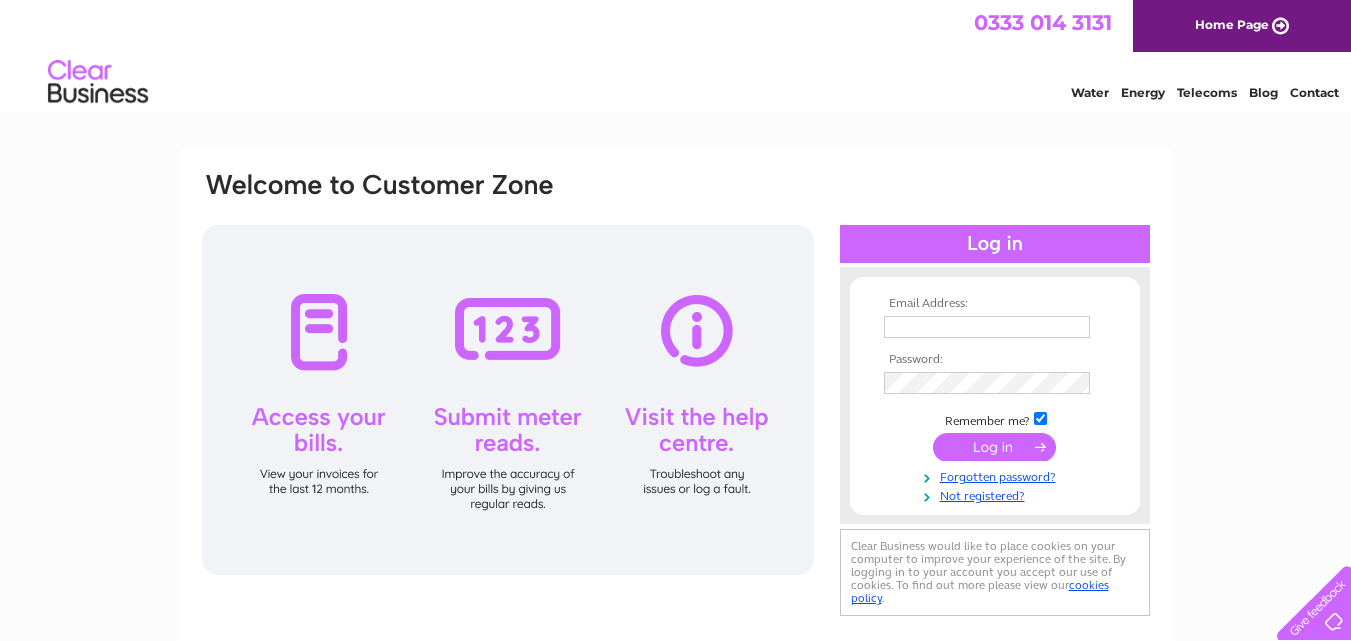 scroll, scrollTop: 0, scrollLeft: 0, axis: both 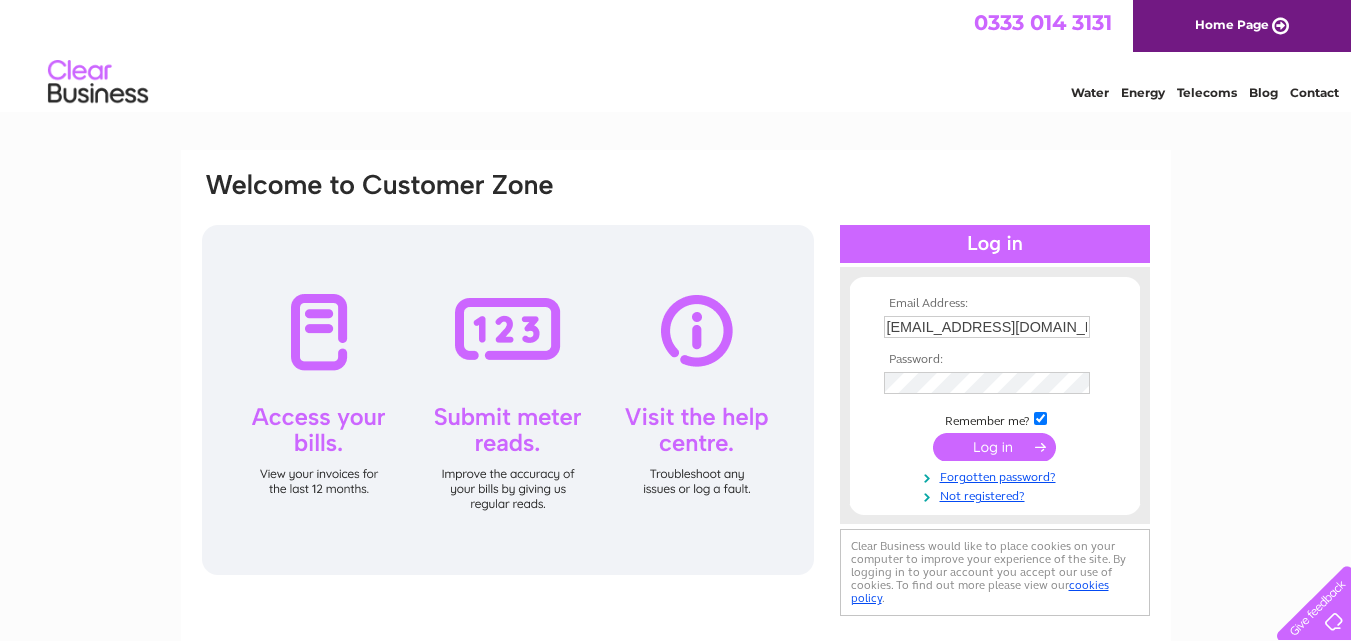 click at bounding box center (994, 447) 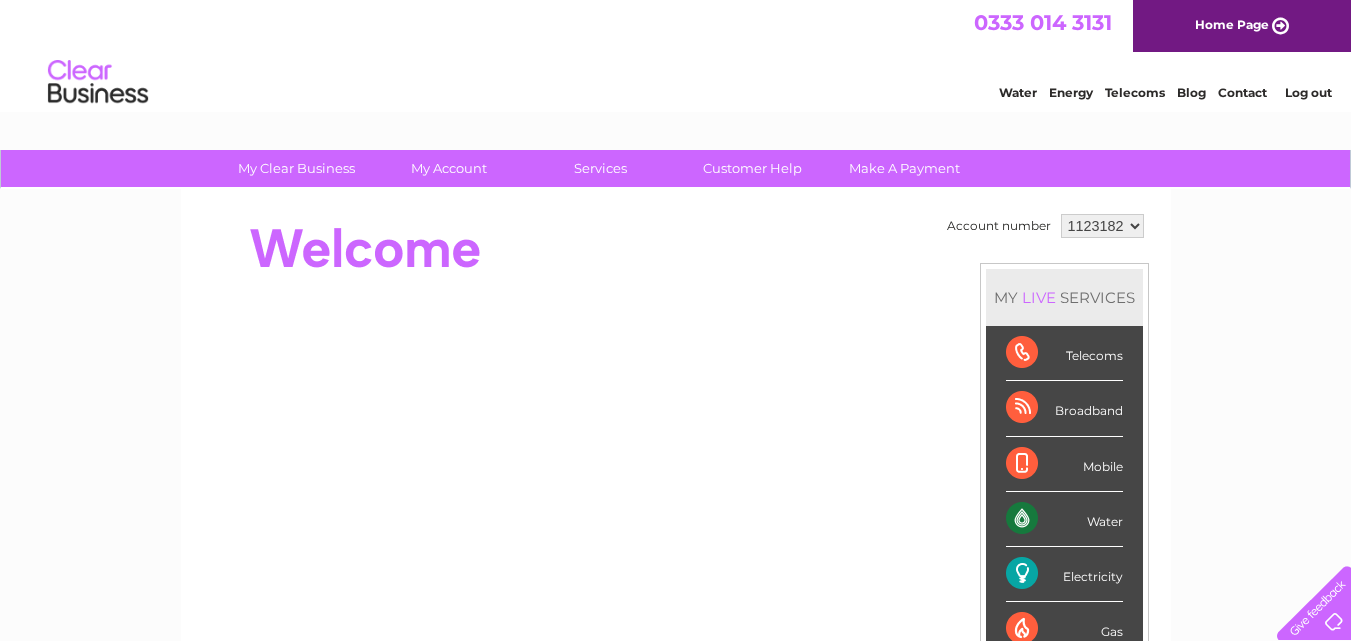 scroll, scrollTop: 0, scrollLeft: 0, axis: both 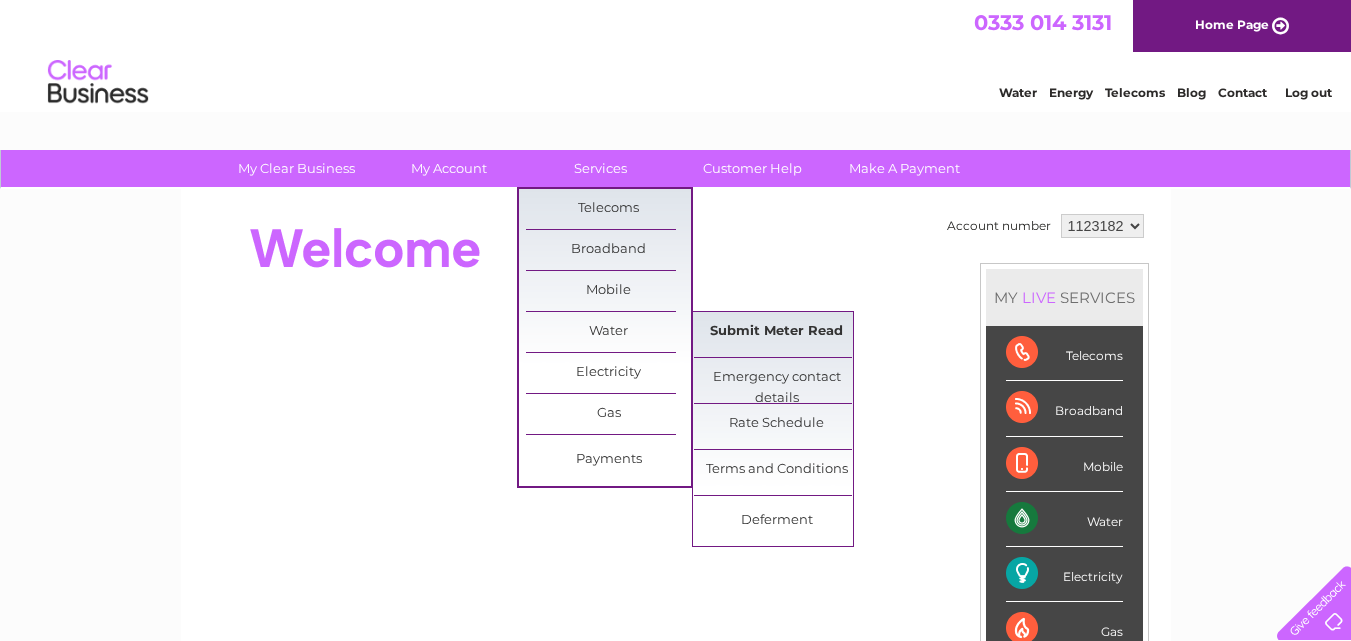 click on "Submit Meter Read" at bounding box center [776, 332] 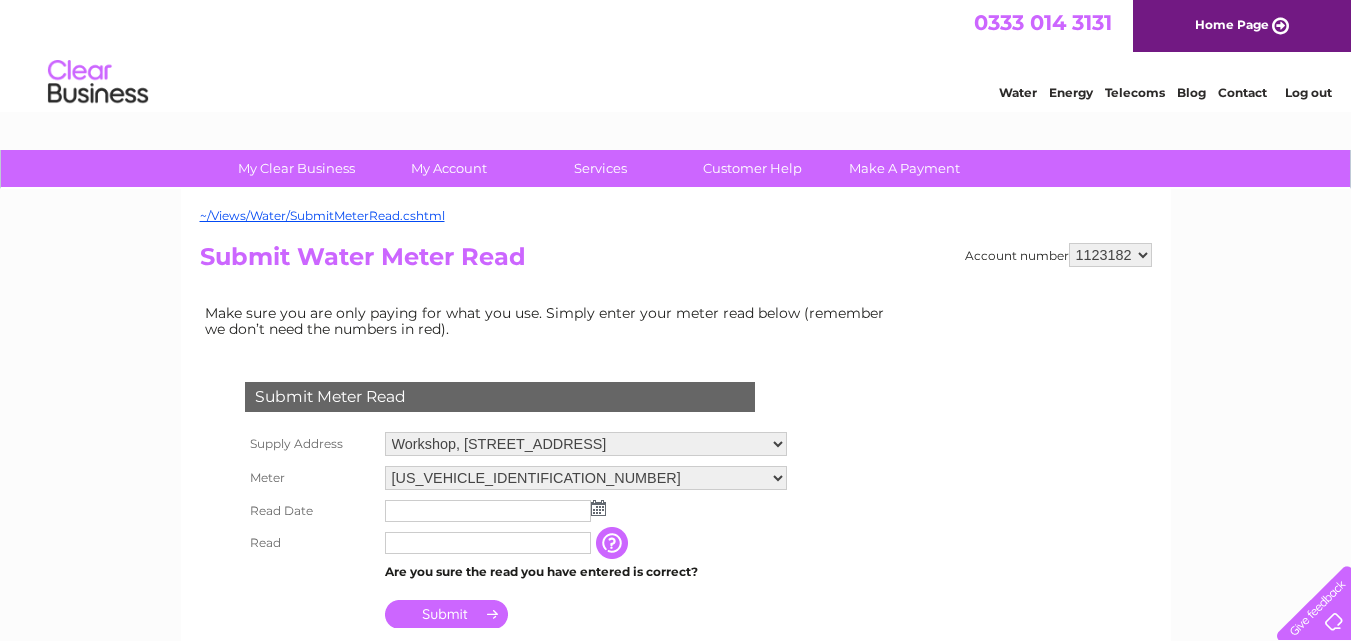 scroll, scrollTop: 0, scrollLeft: 0, axis: both 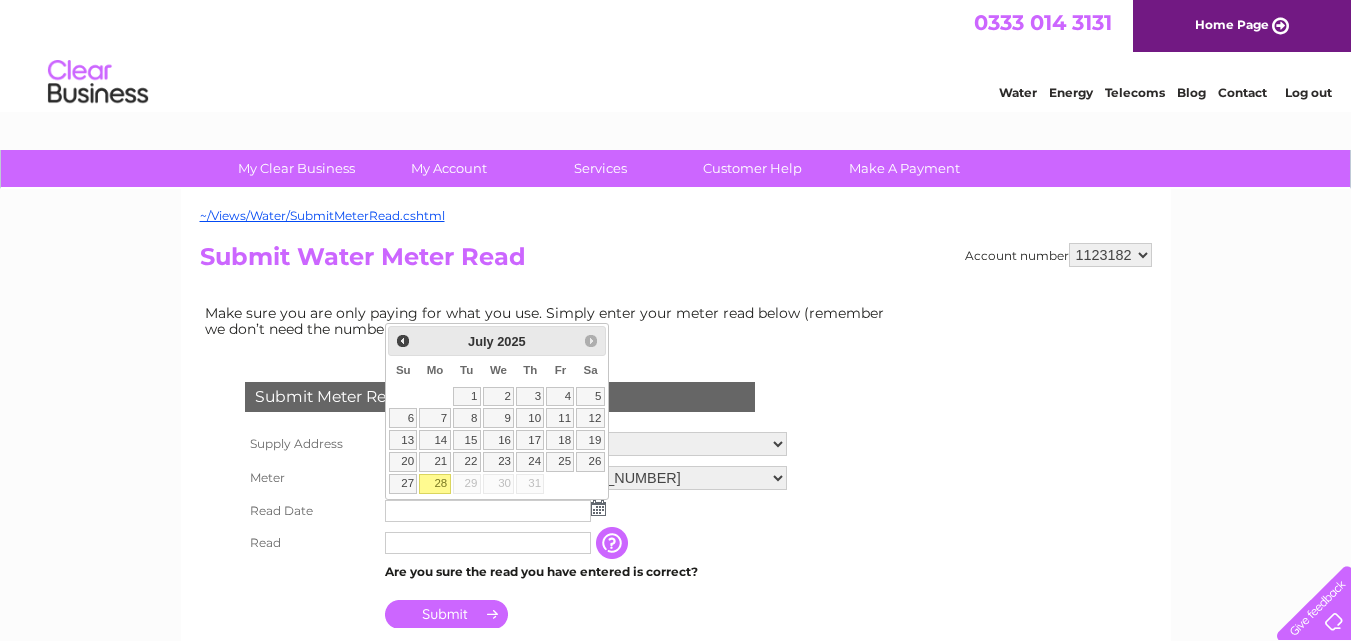 click on "28" at bounding box center (434, 484) 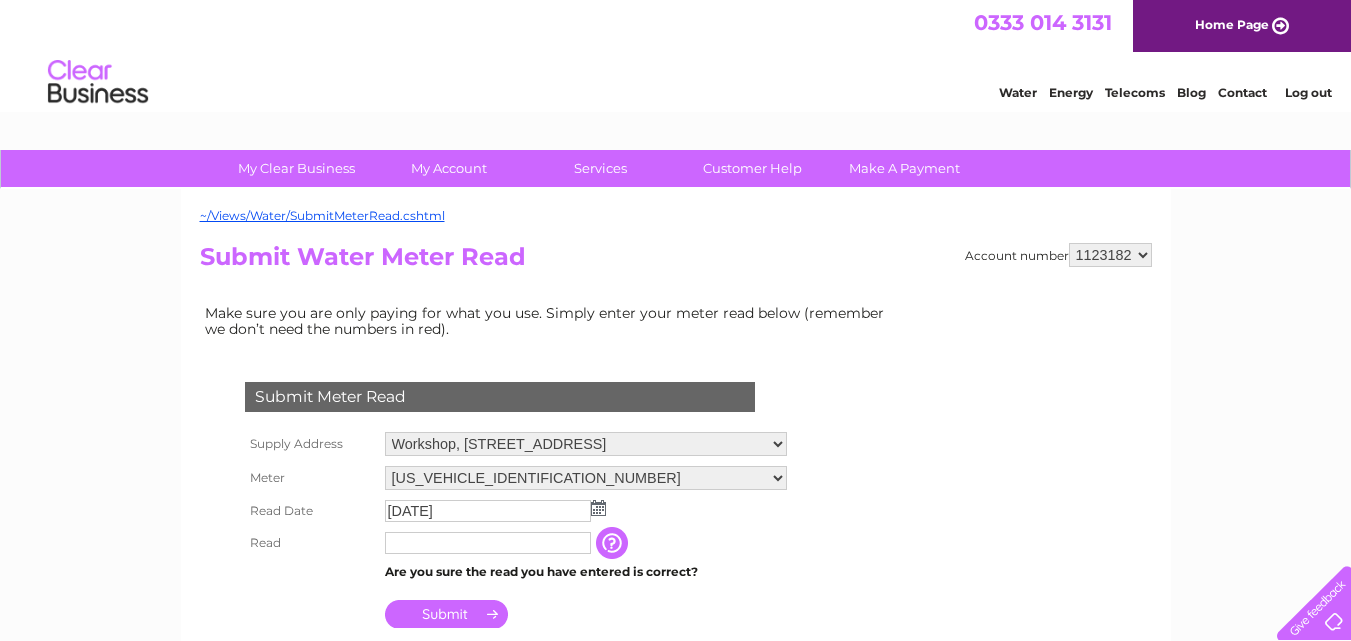 click at bounding box center [488, 543] 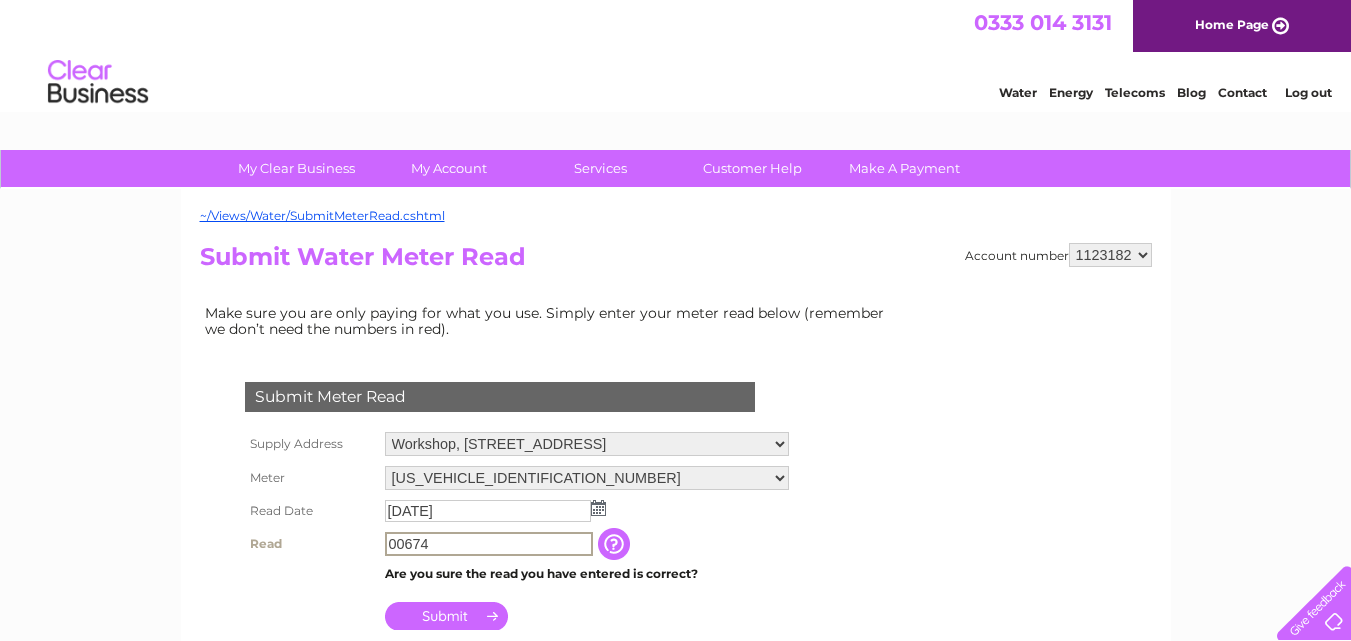 type on "00674" 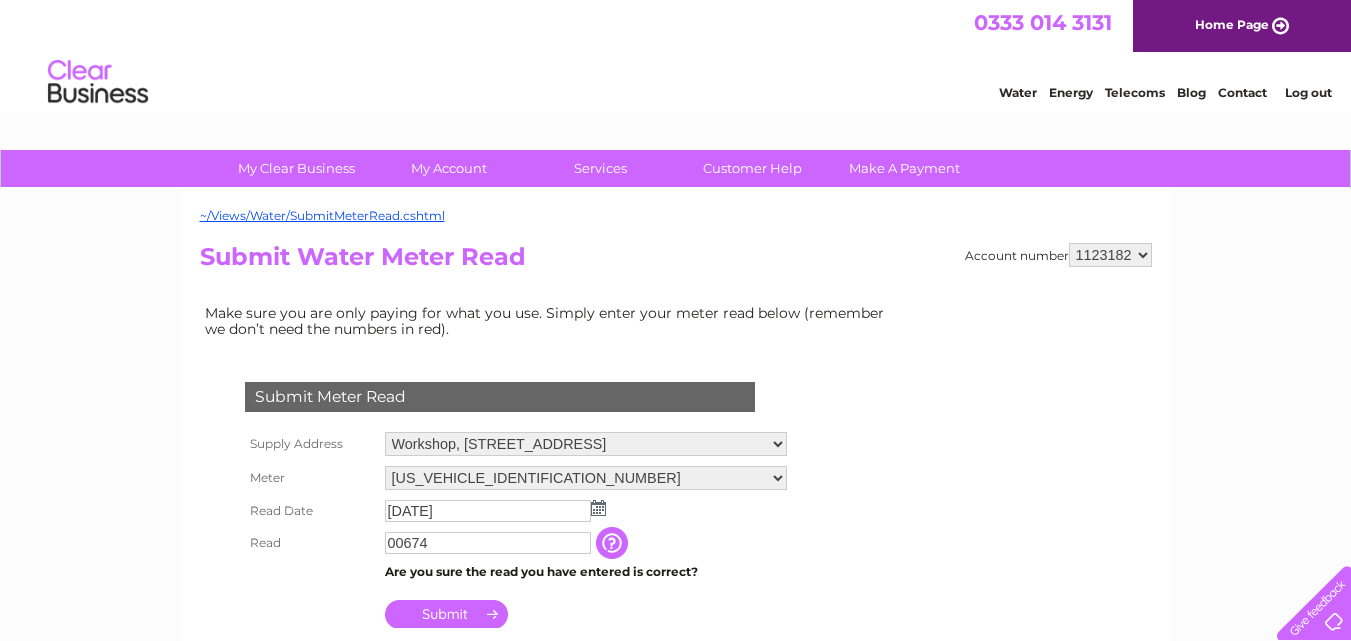 click on "Submit" at bounding box center (446, 614) 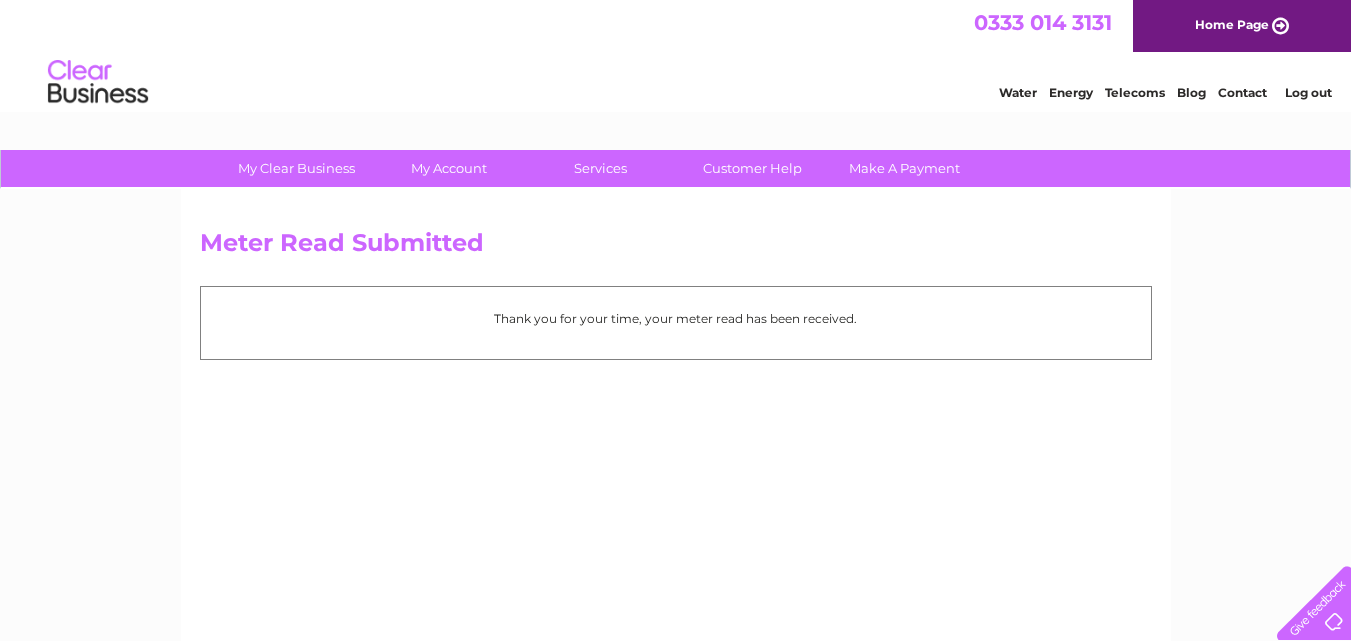 scroll, scrollTop: 0, scrollLeft: 0, axis: both 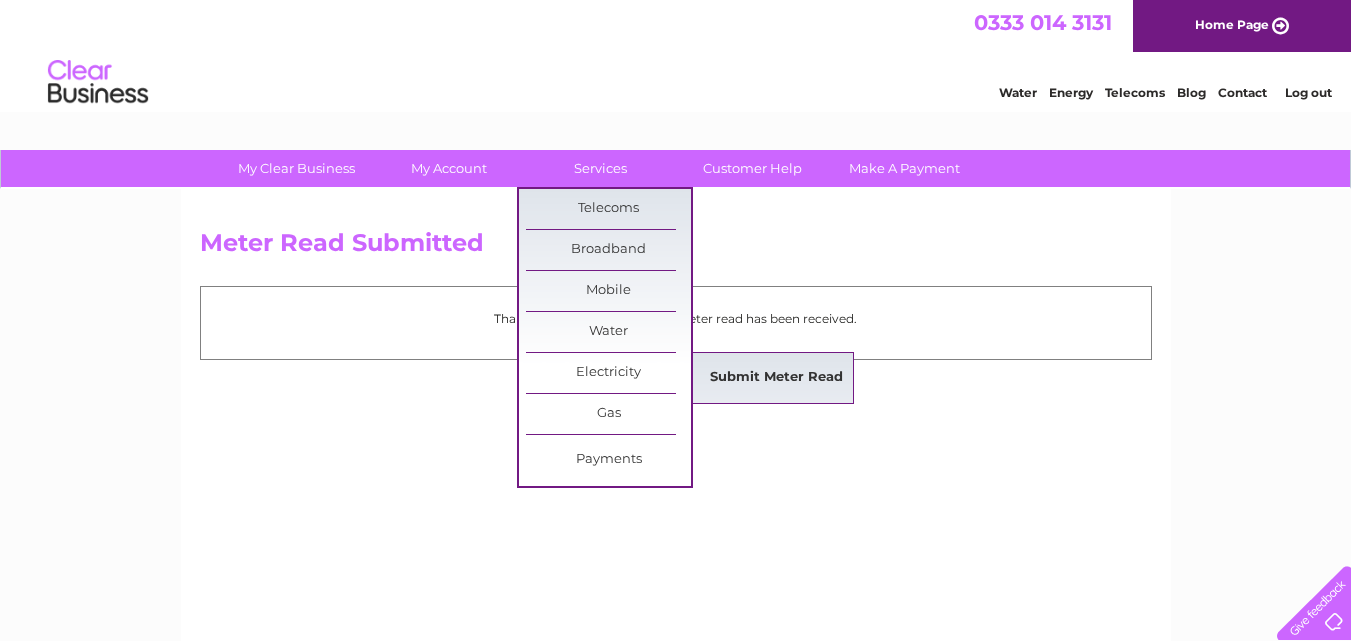 click on "Submit Meter Read" at bounding box center (776, 378) 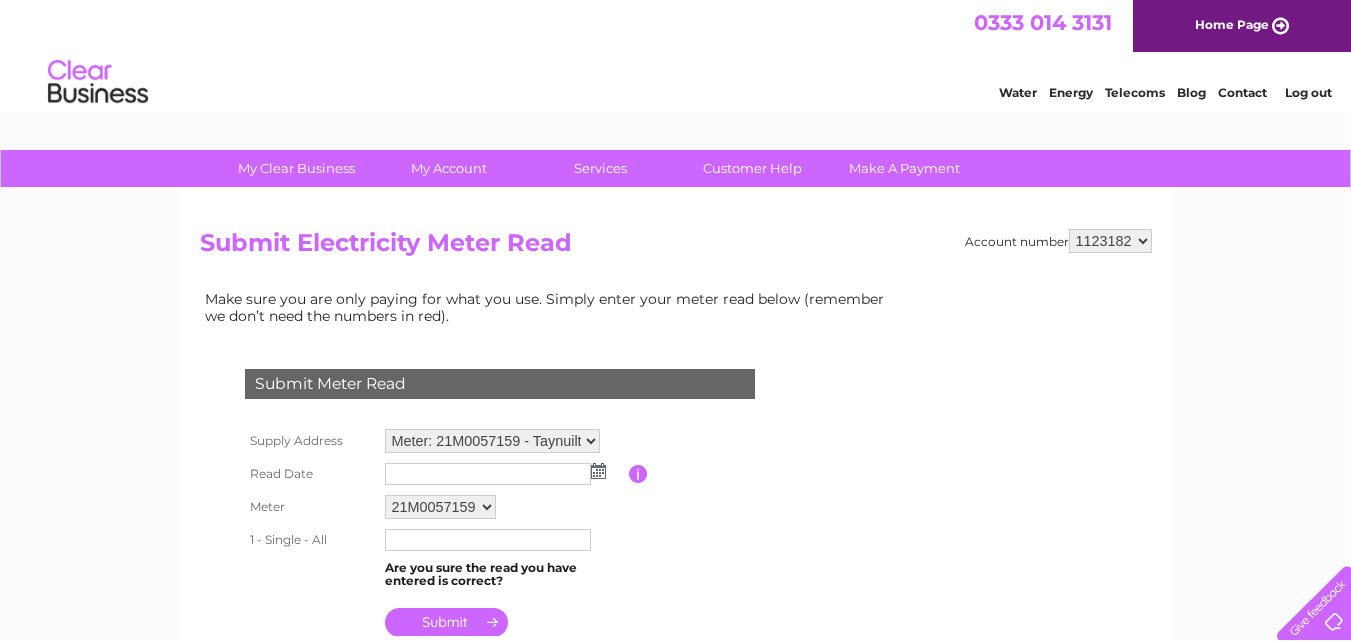 scroll, scrollTop: 0, scrollLeft: 0, axis: both 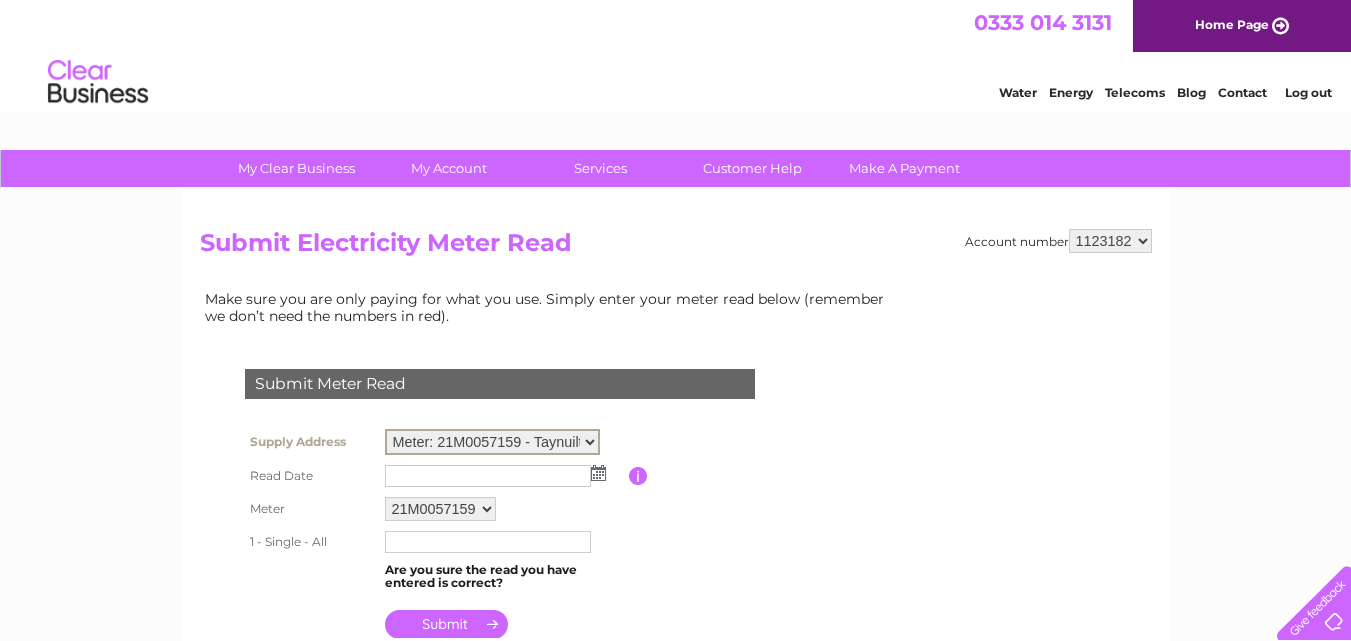 click on "Meter: 21M0057159 - Taynuilt Garage, Taynuilt, Argyll, PA35 1JE
Meter: D06C09391 - Workshop Anchlonan, Achlonan, Taynuilt, PA35 1JJ" at bounding box center [492, 442] 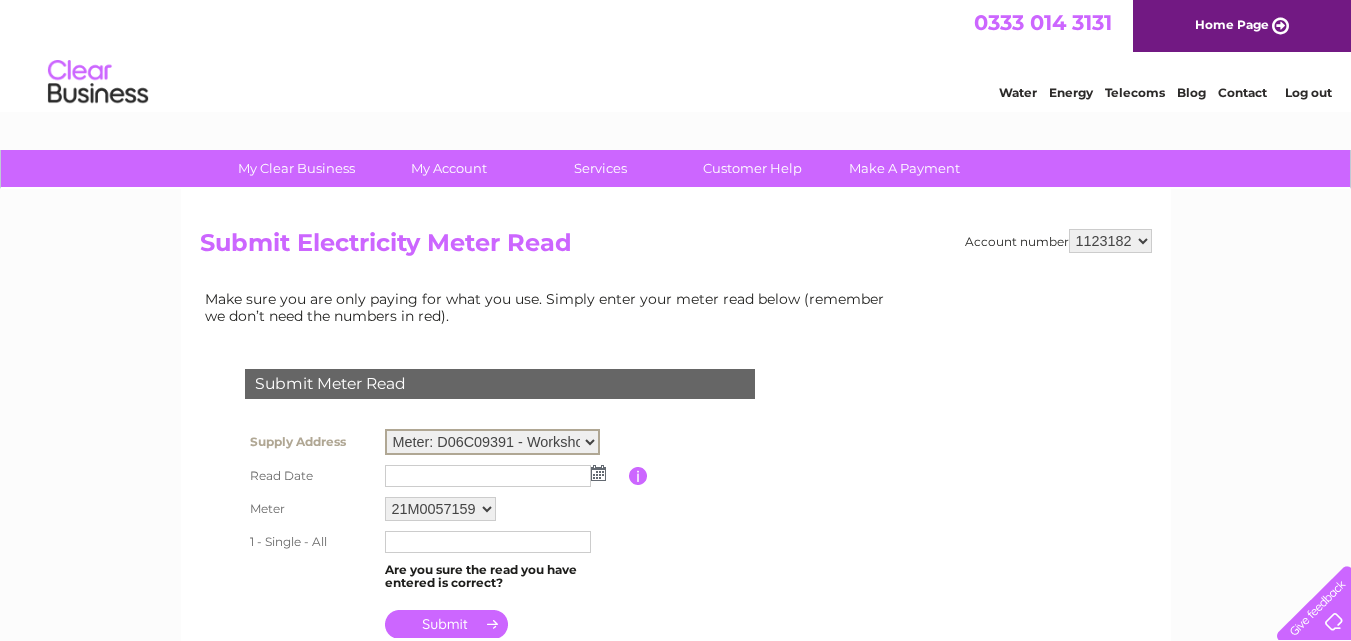click on "Meter: 21M0057159 - Taynuilt Garage, Taynuilt, Argyll, PA35 1JE
Meter: D06C09391 - Workshop Anchlonan, Achlonan, Taynuilt, PA35 1JJ" at bounding box center (492, 442) 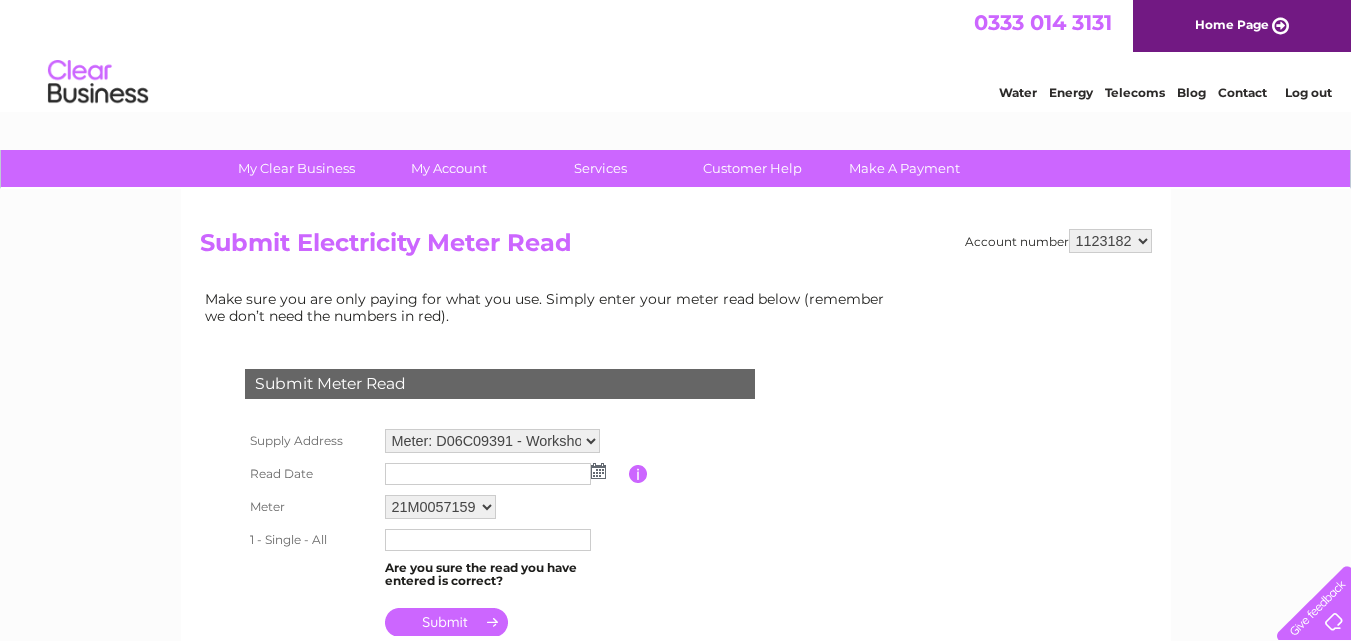 click at bounding box center (598, 471) 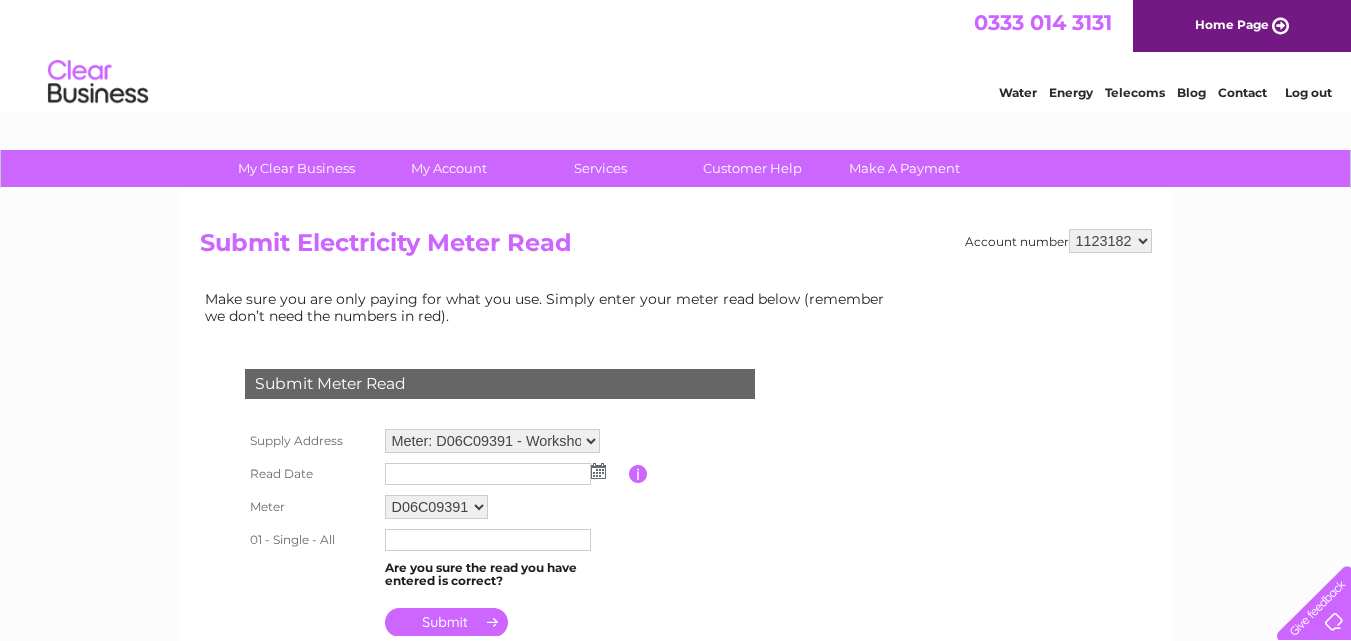 scroll, scrollTop: 0, scrollLeft: 0, axis: both 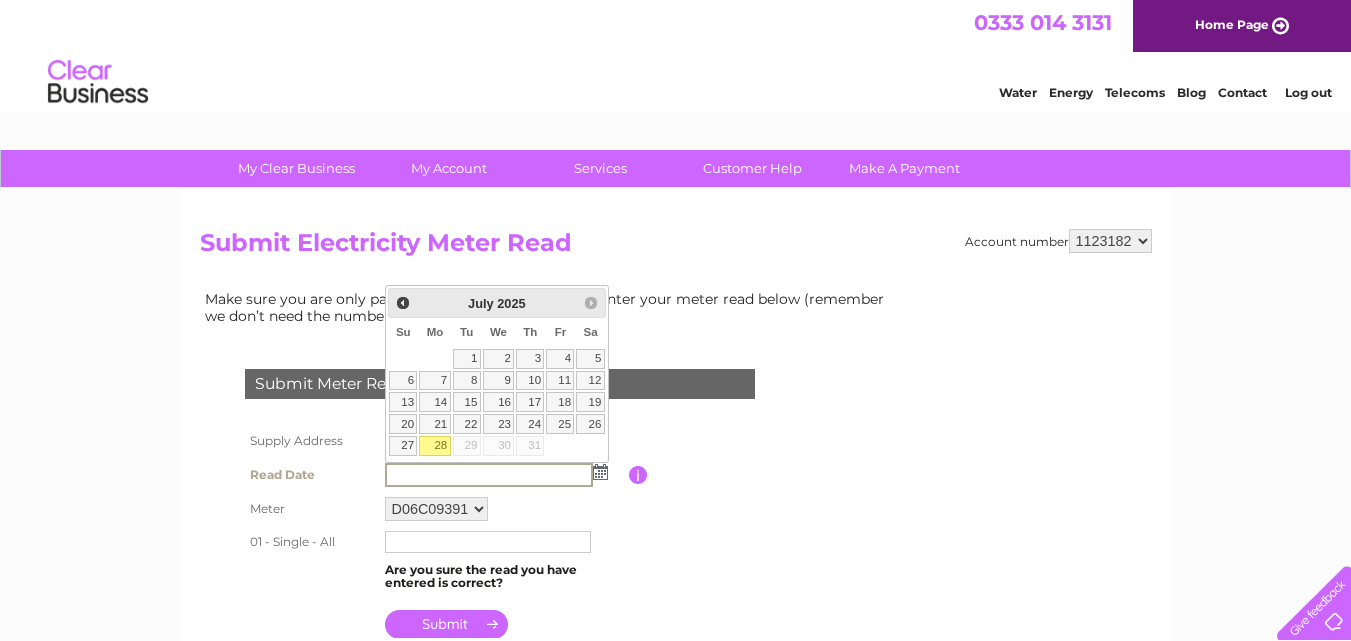 click on "28" at bounding box center (434, 446) 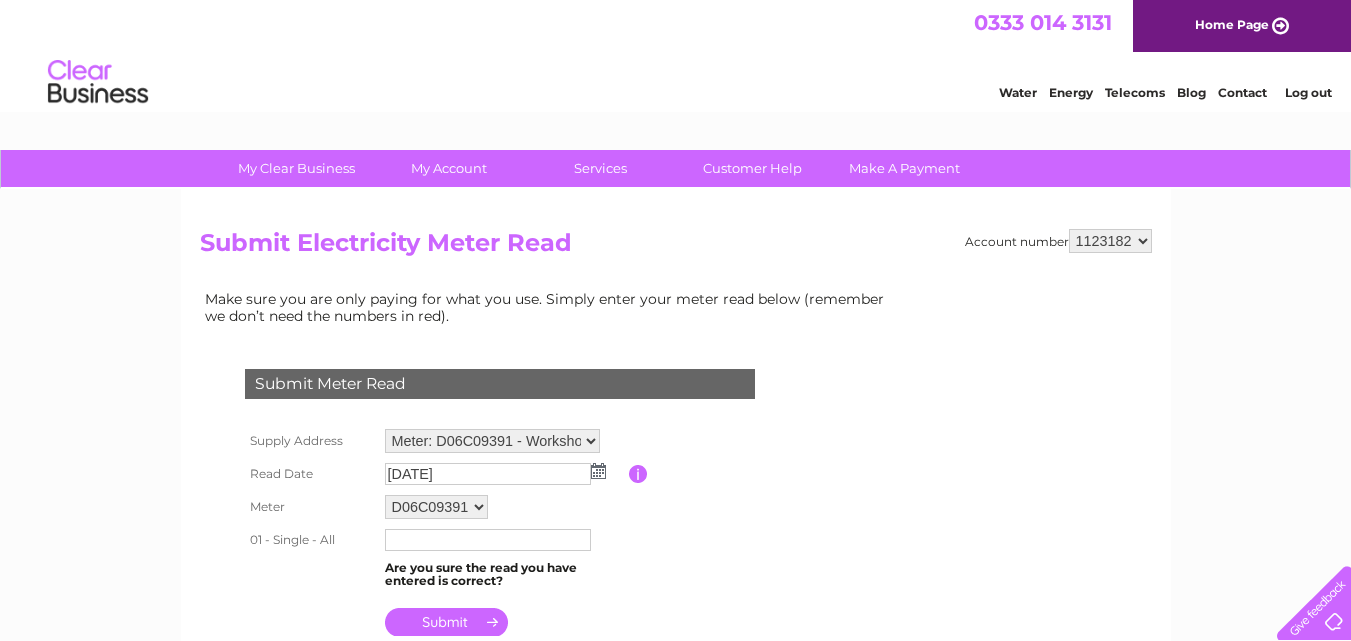 click at bounding box center [488, 540] 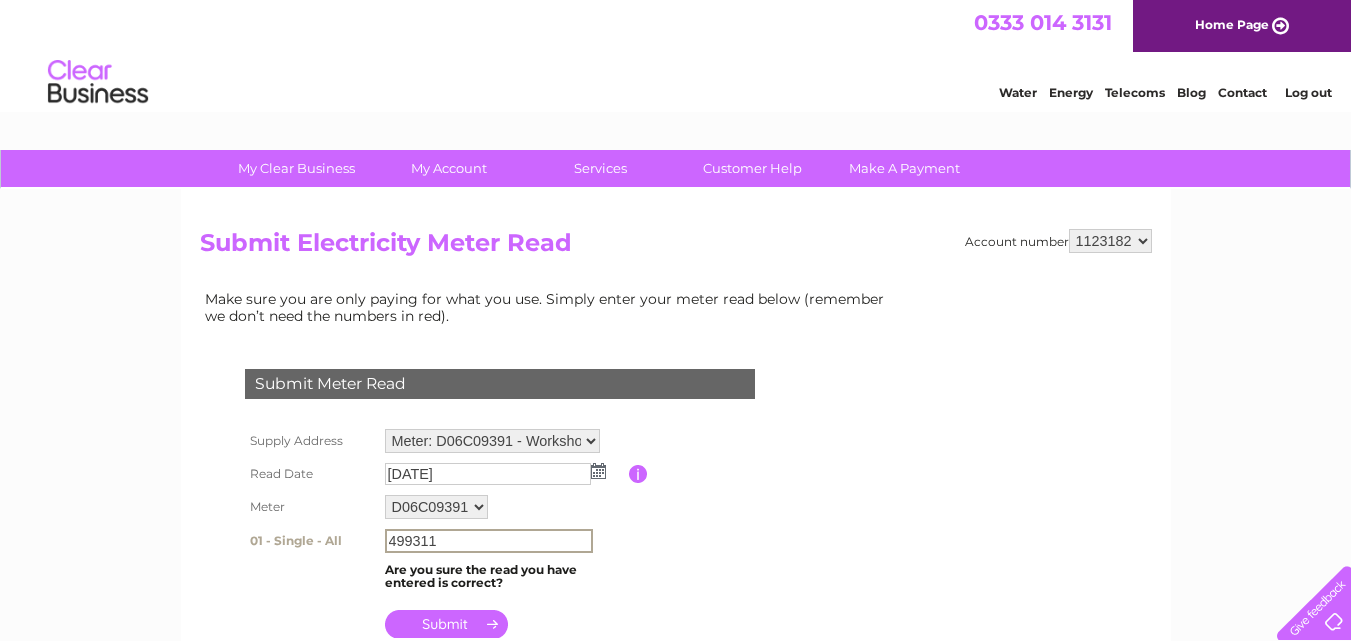 type on "499311" 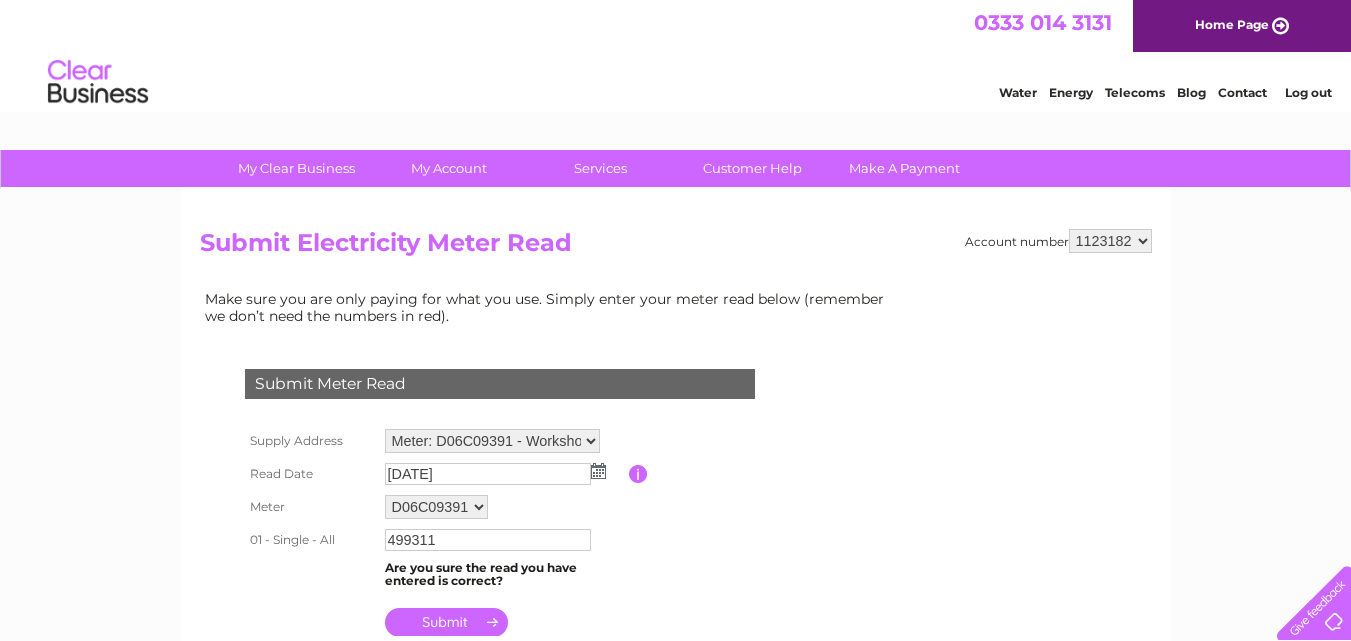 click at bounding box center (446, 622) 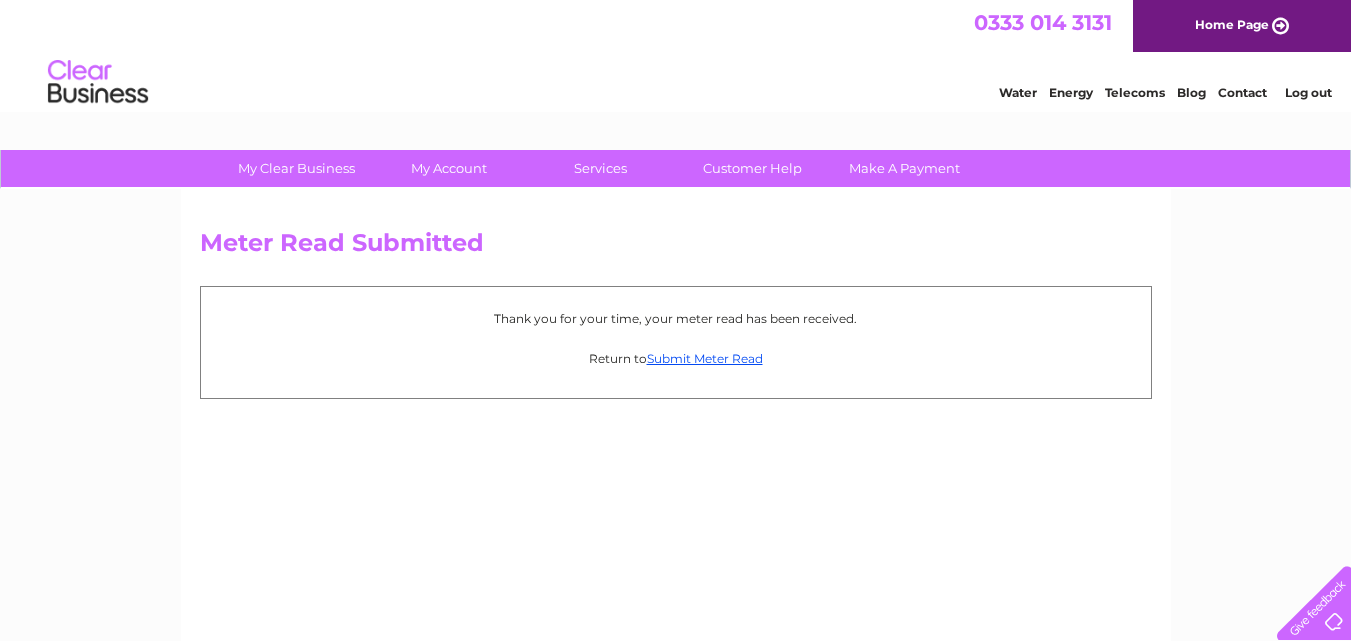 scroll, scrollTop: 0, scrollLeft: 0, axis: both 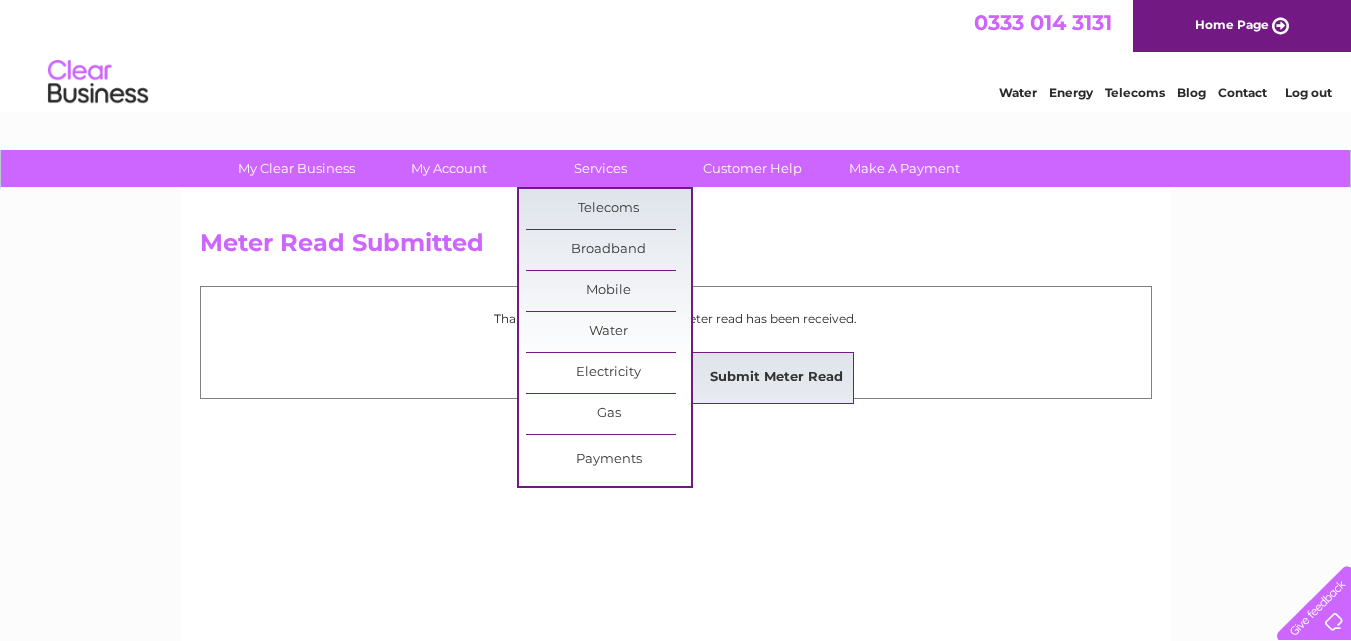 click on "Submit Meter Read" at bounding box center [776, 378] 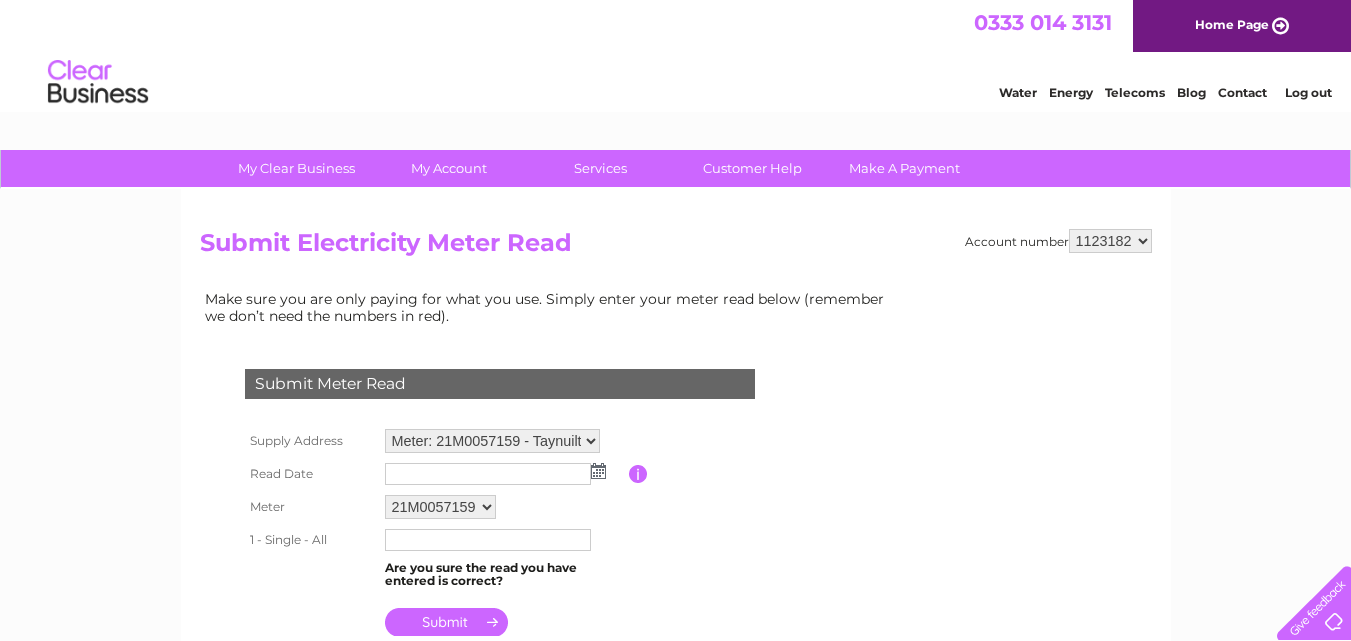 scroll, scrollTop: 0, scrollLeft: 0, axis: both 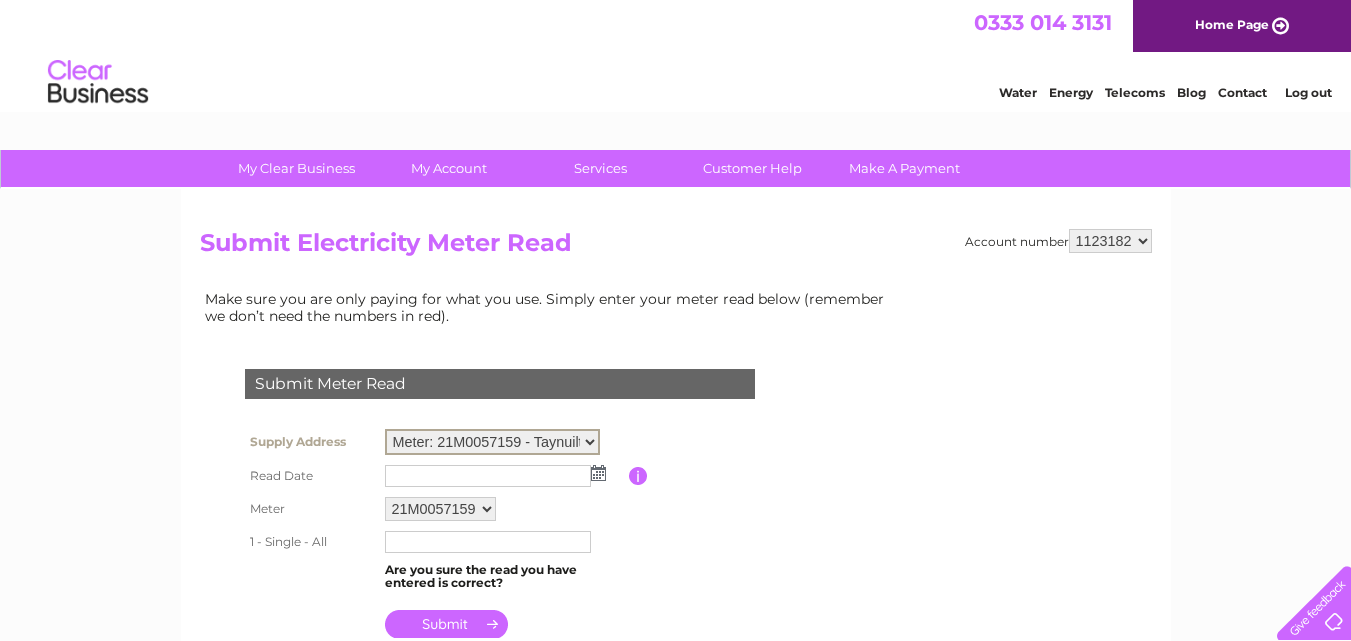 click on "Meter: 21M0057159 - Taynuilt Garage, Taynuilt, Argyll, PA35 1JE
Meter: D06C09391 - Workshop Anchlonan, Achlonan, Taynuilt, PA35 1JJ" at bounding box center [492, 442] 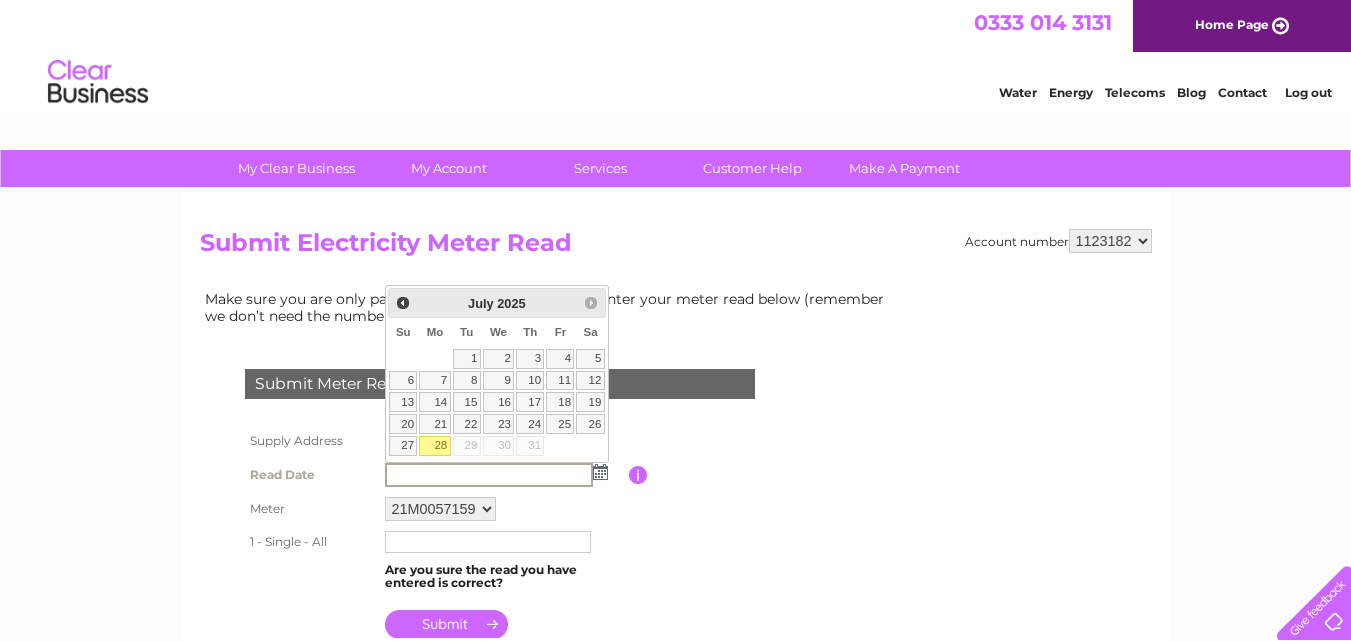 click on "28" at bounding box center [434, 446] 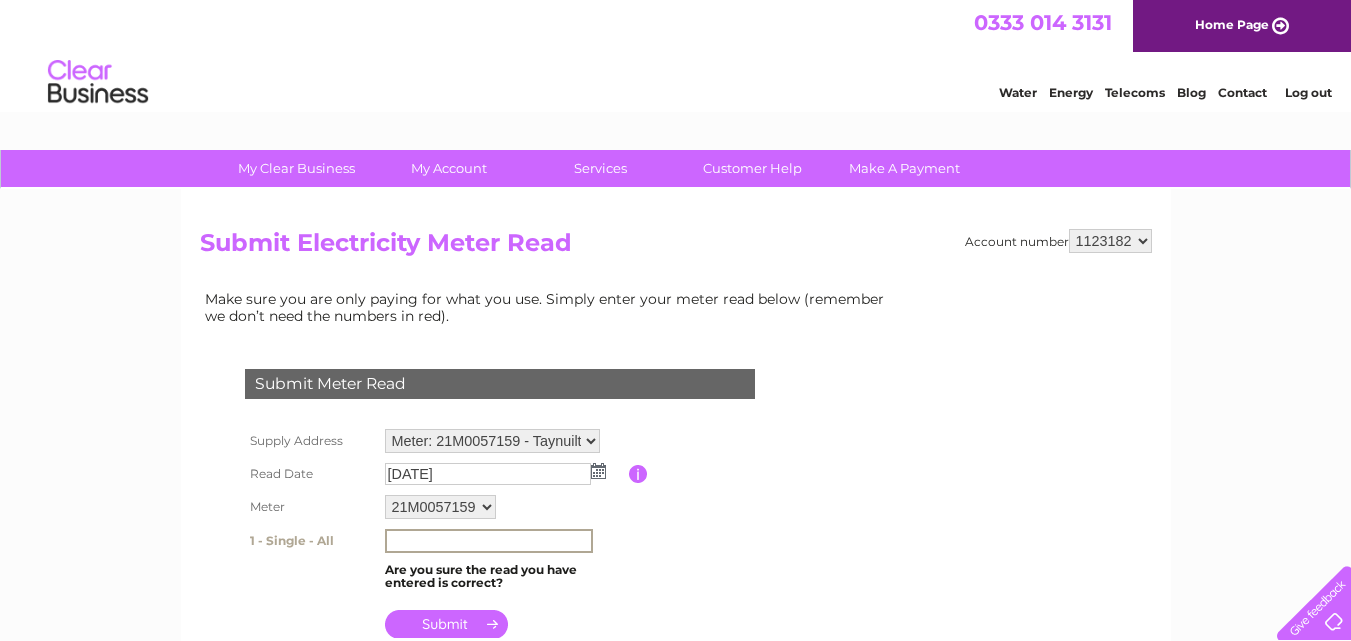 click at bounding box center (489, 541) 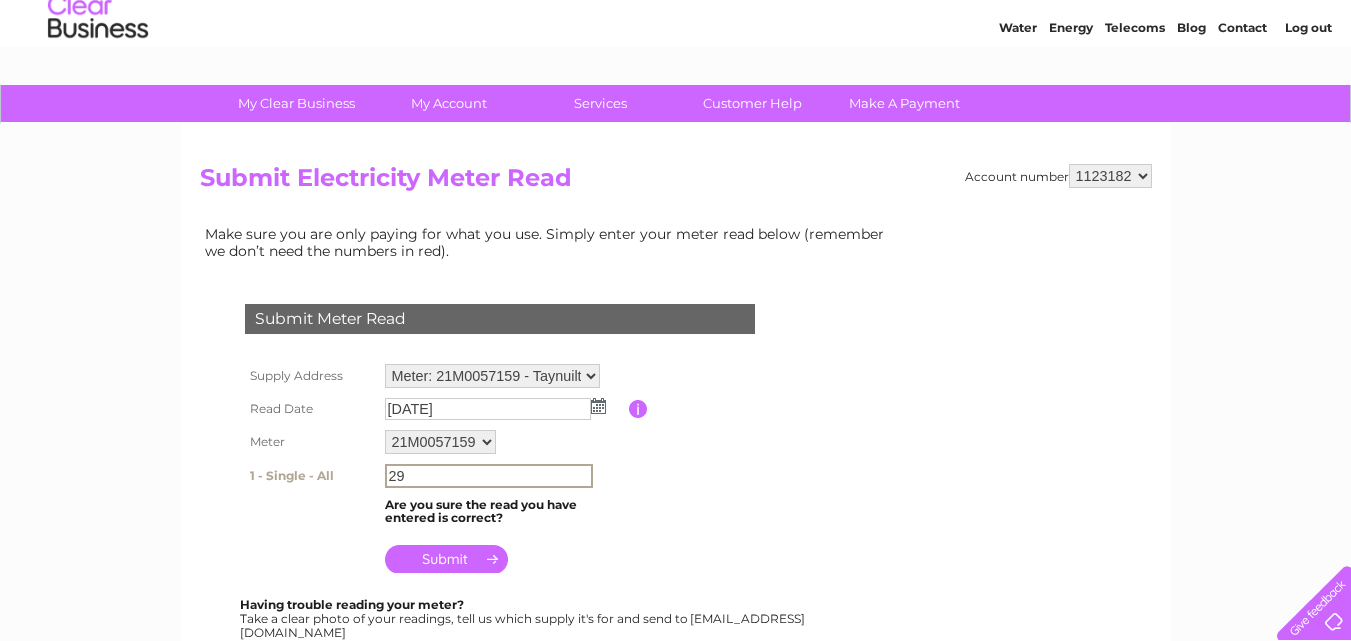 scroll, scrollTop: 100, scrollLeft: 0, axis: vertical 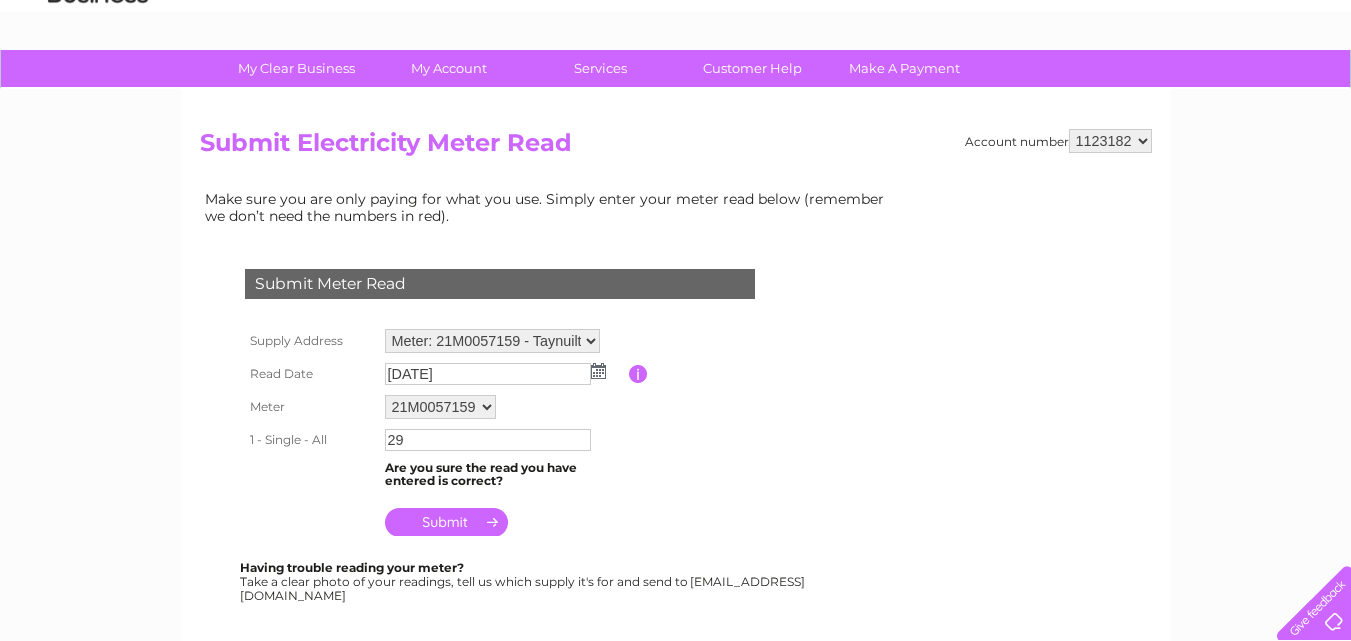 click at bounding box center [446, 522] 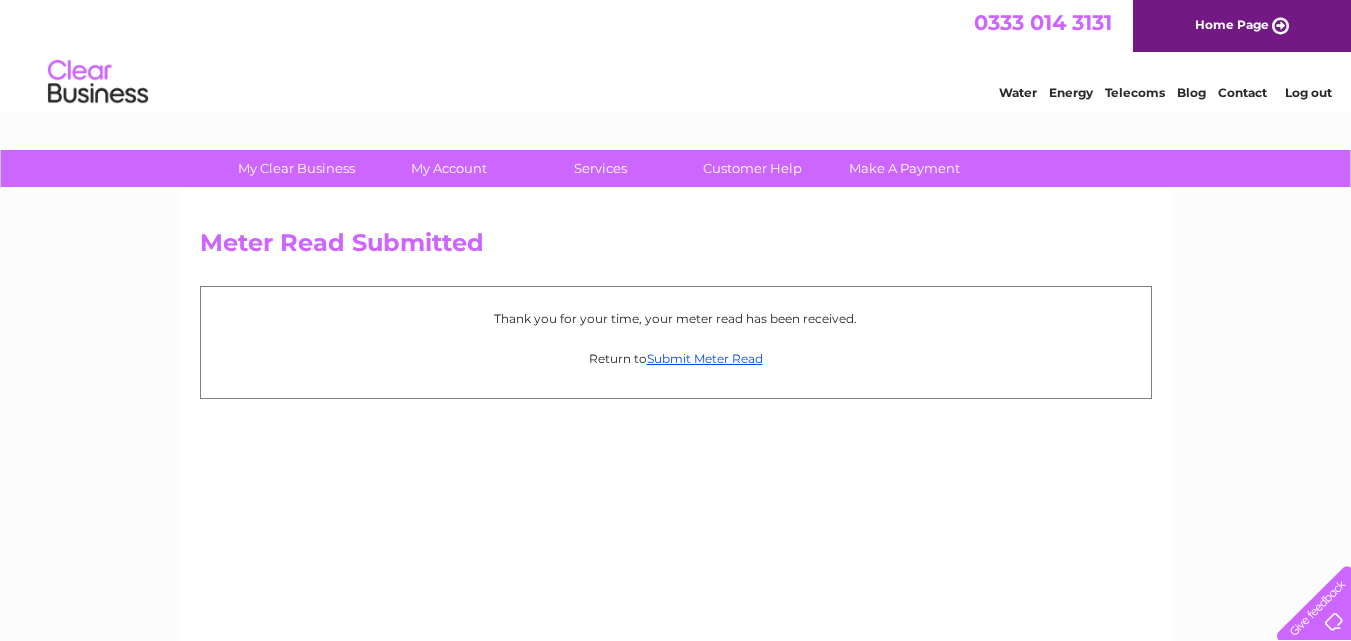 scroll, scrollTop: 0, scrollLeft: 0, axis: both 